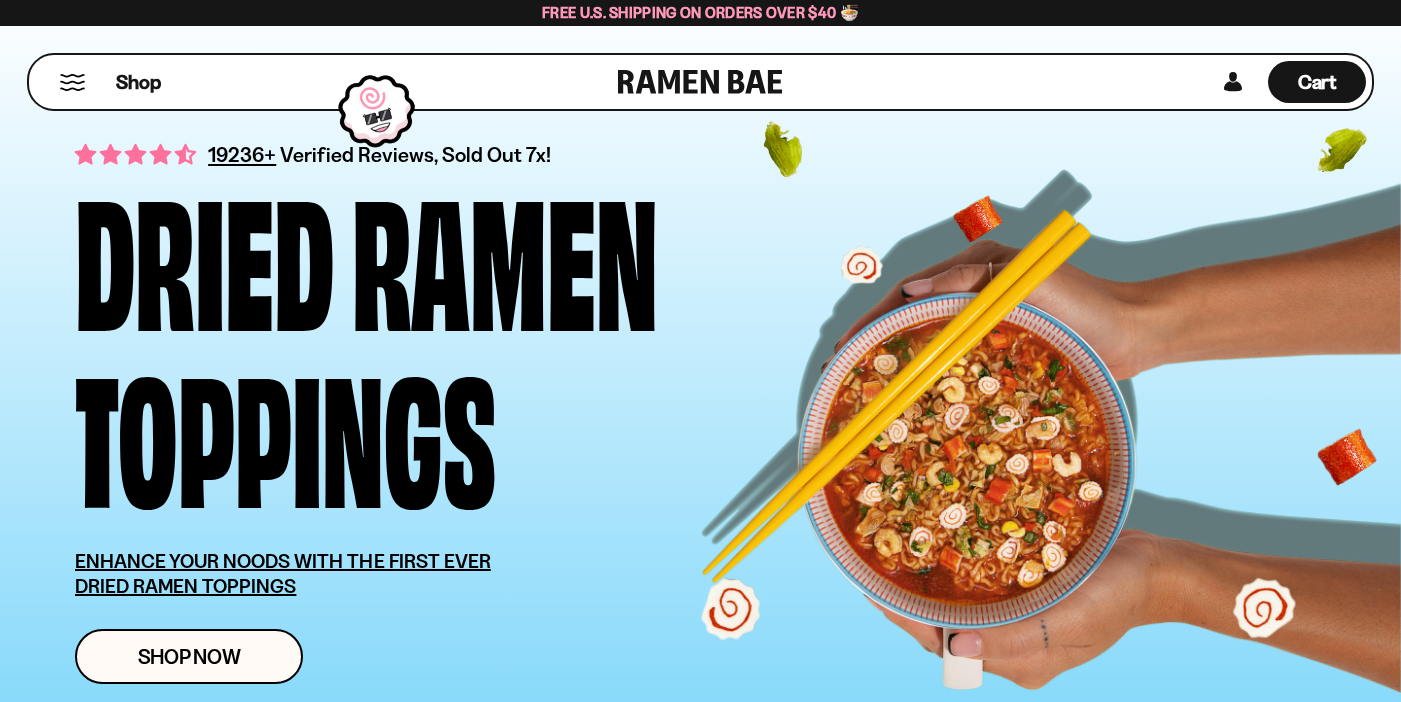 scroll, scrollTop: 0, scrollLeft: 0, axis: both 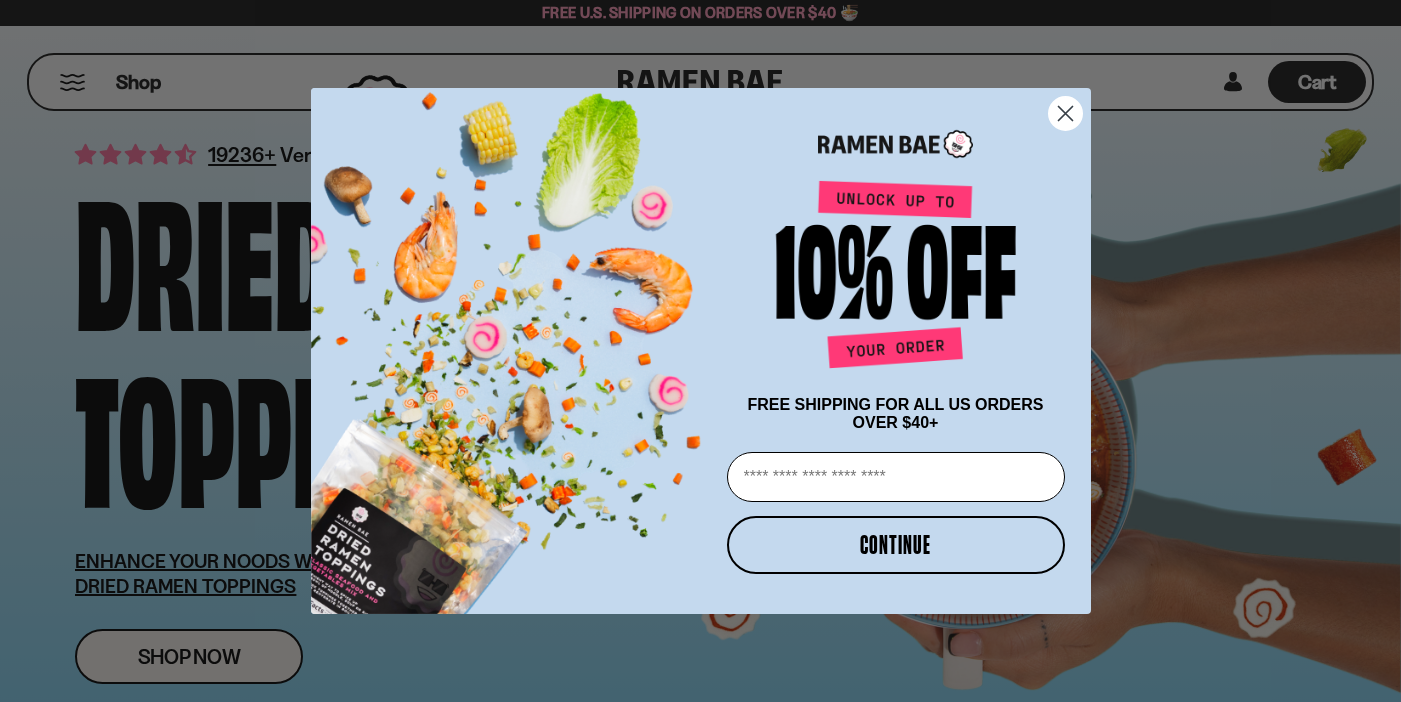 click at bounding box center [1064, 113] 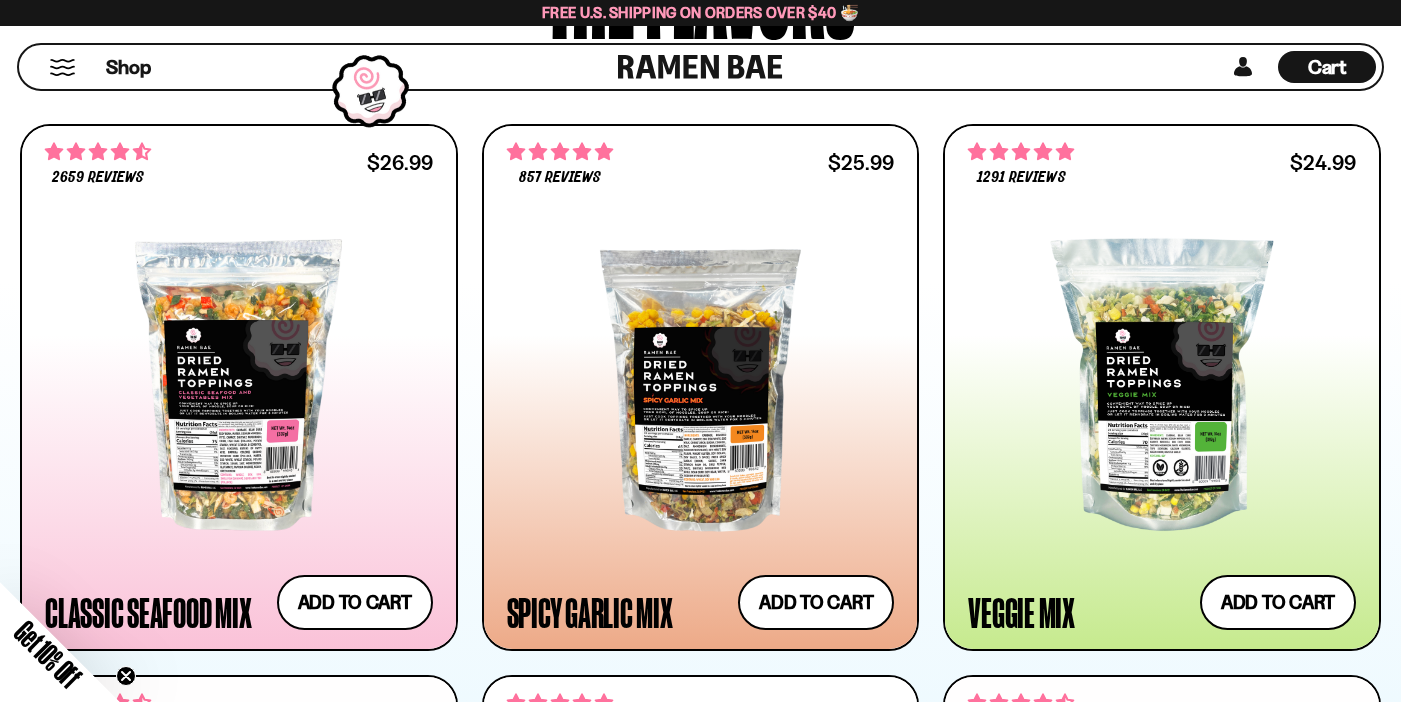 scroll, scrollTop: 974, scrollLeft: 0, axis: vertical 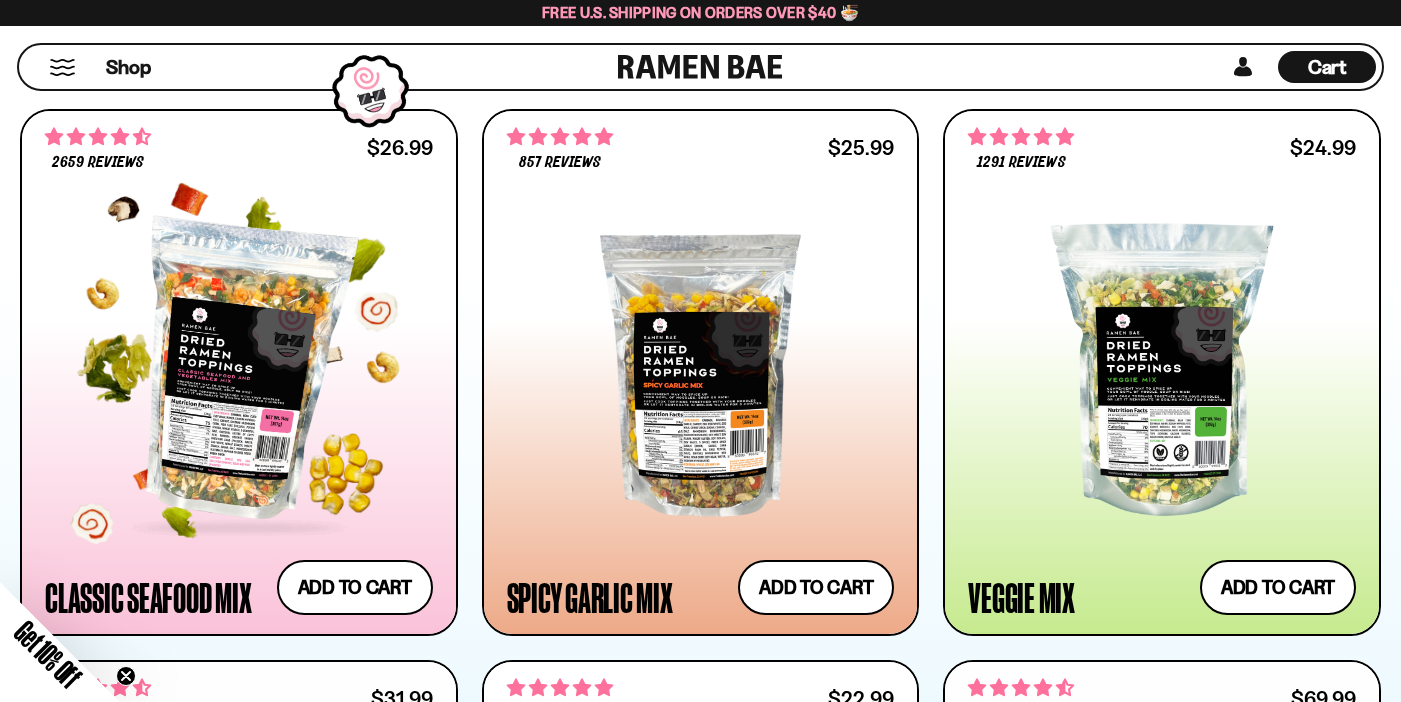 click at bounding box center [239, 370] 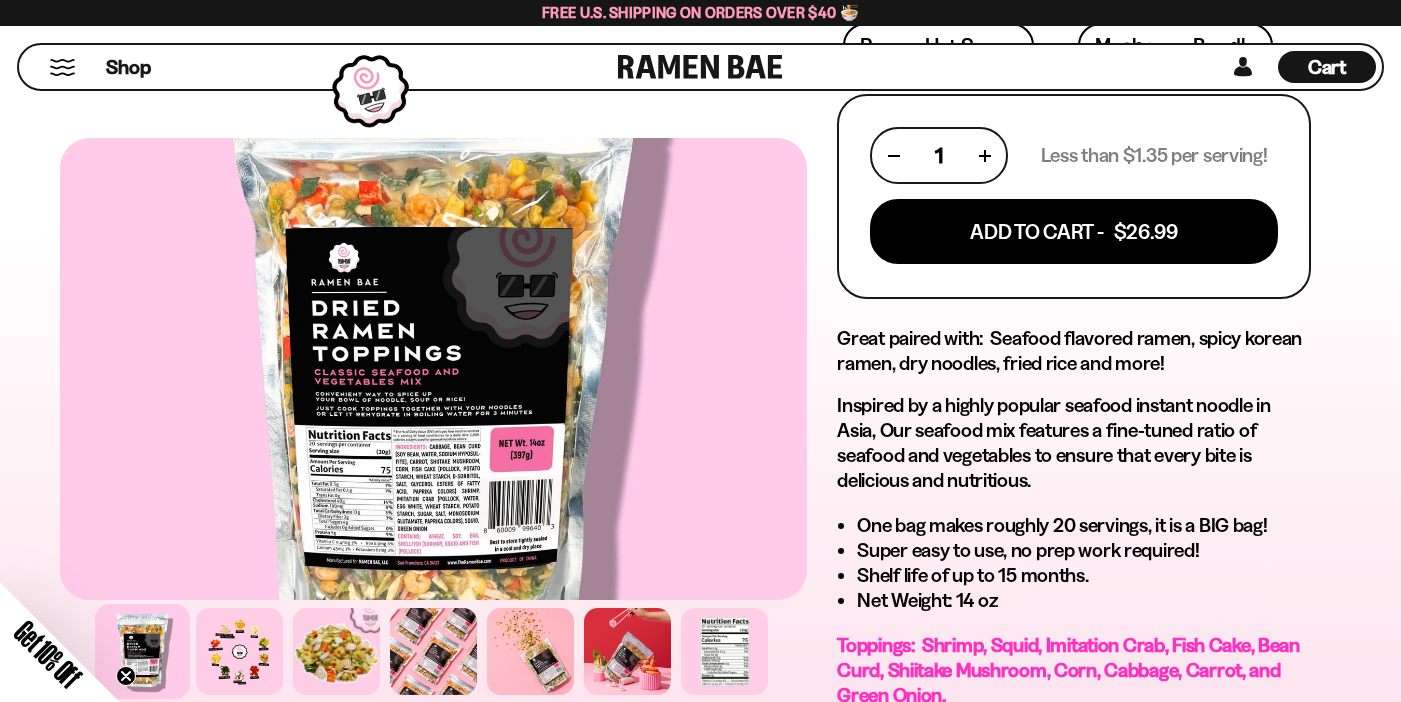 scroll, scrollTop: 965, scrollLeft: 0, axis: vertical 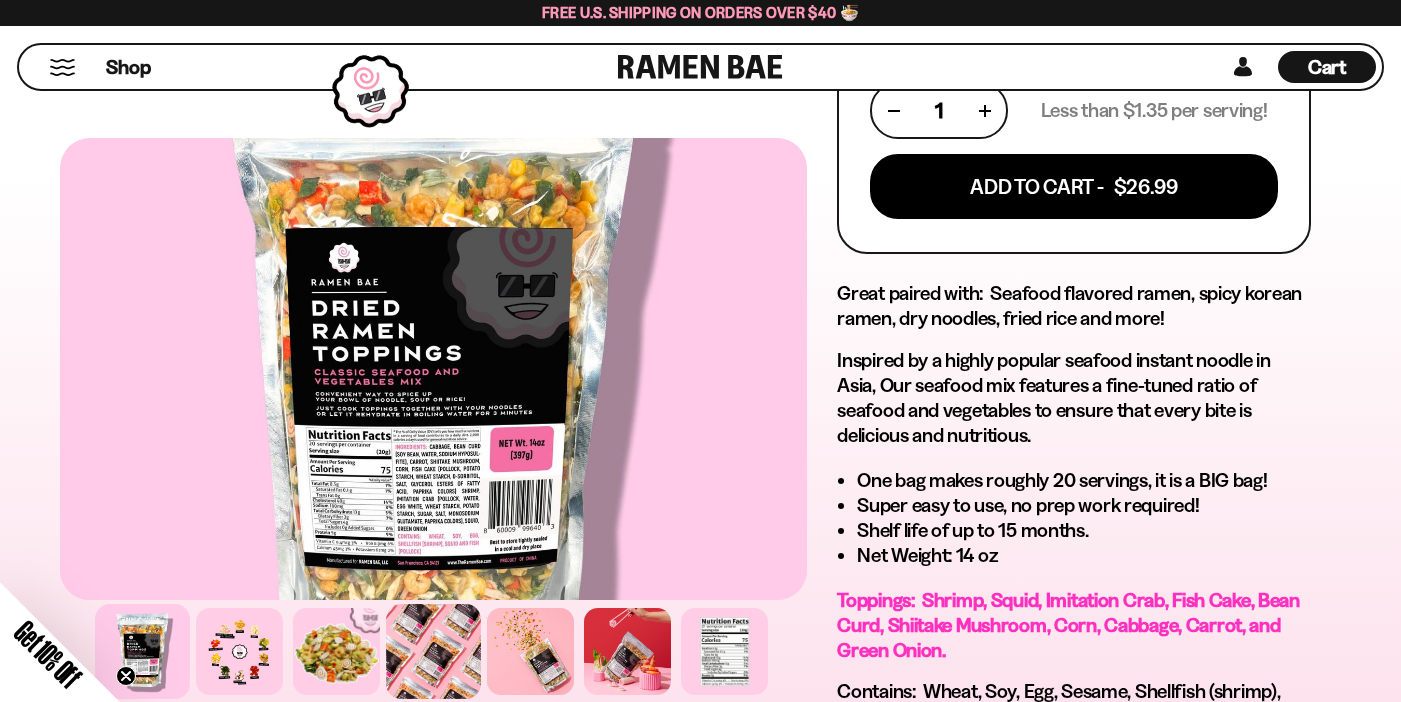 click at bounding box center [433, 651] 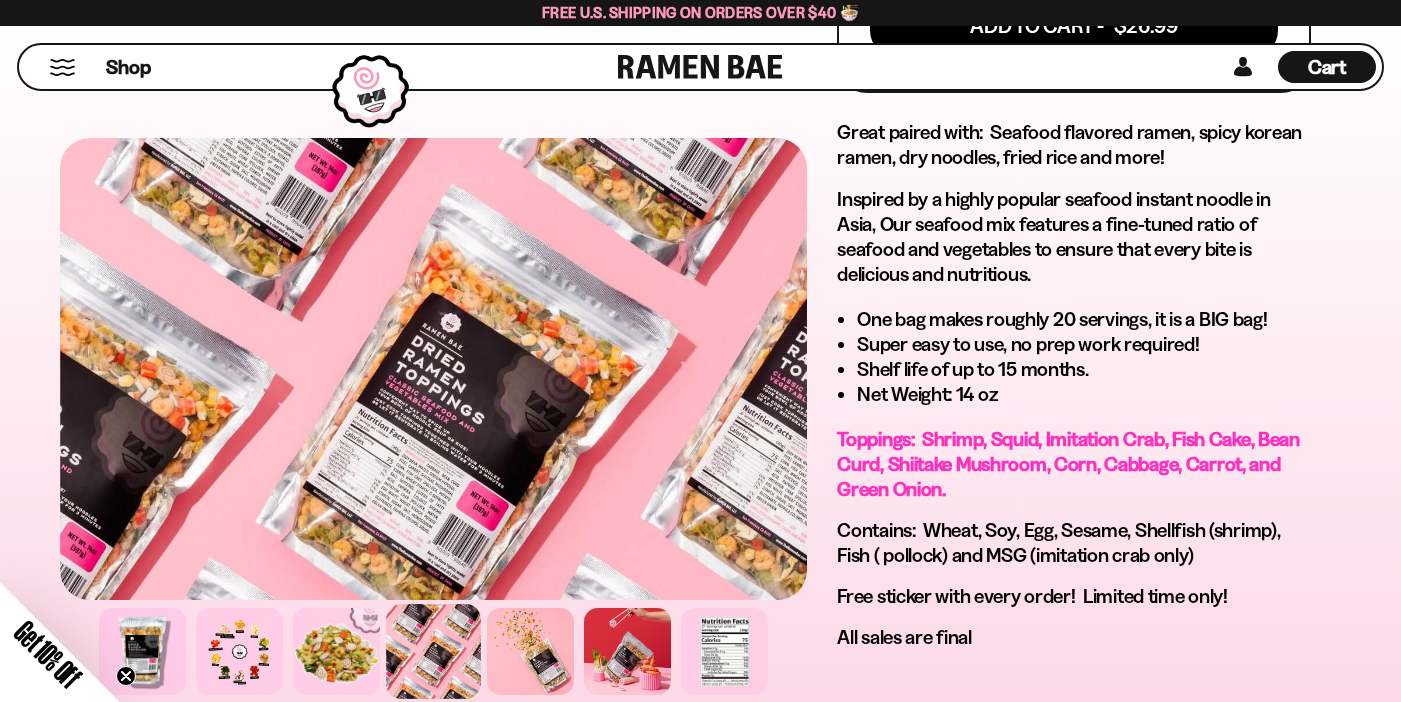 scroll, scrollTop: 1653, scrollLeft: 0, axis: vertical 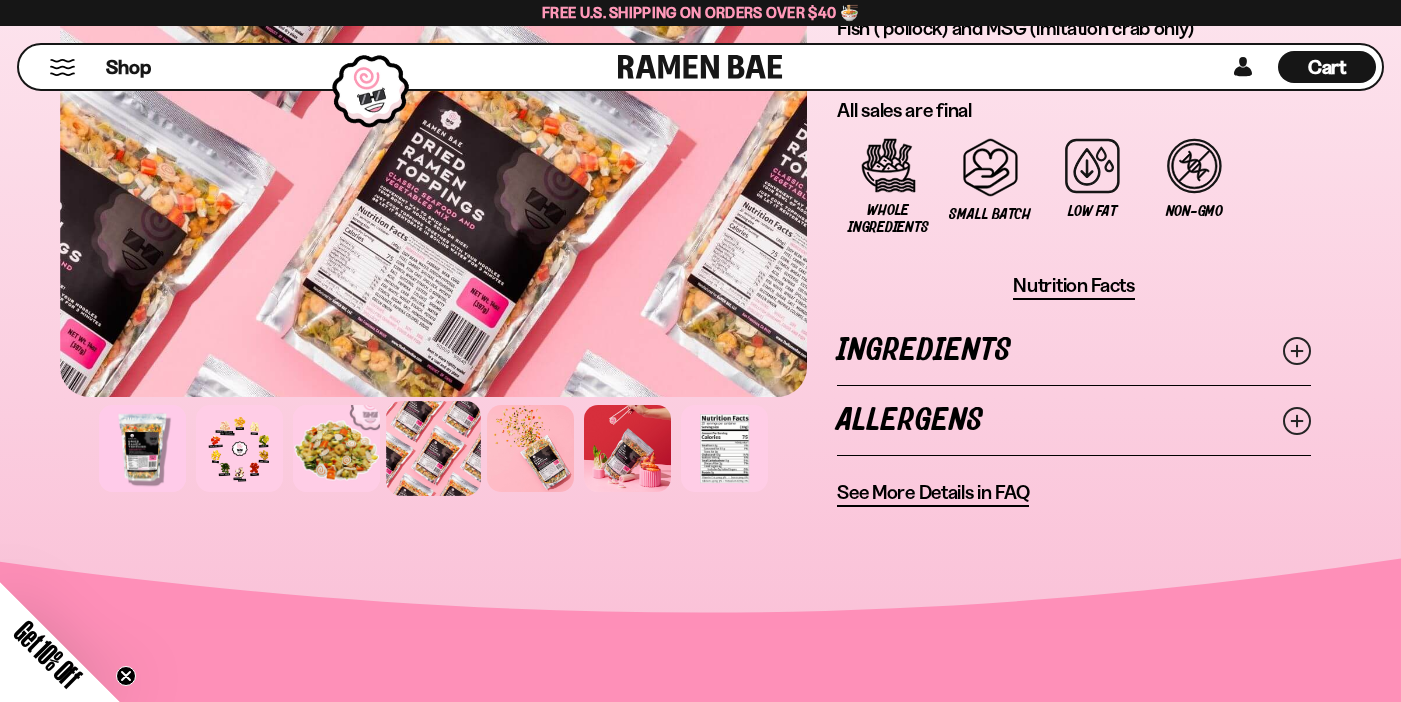 click on "Ingredients" at bounding box center (1074, 350) 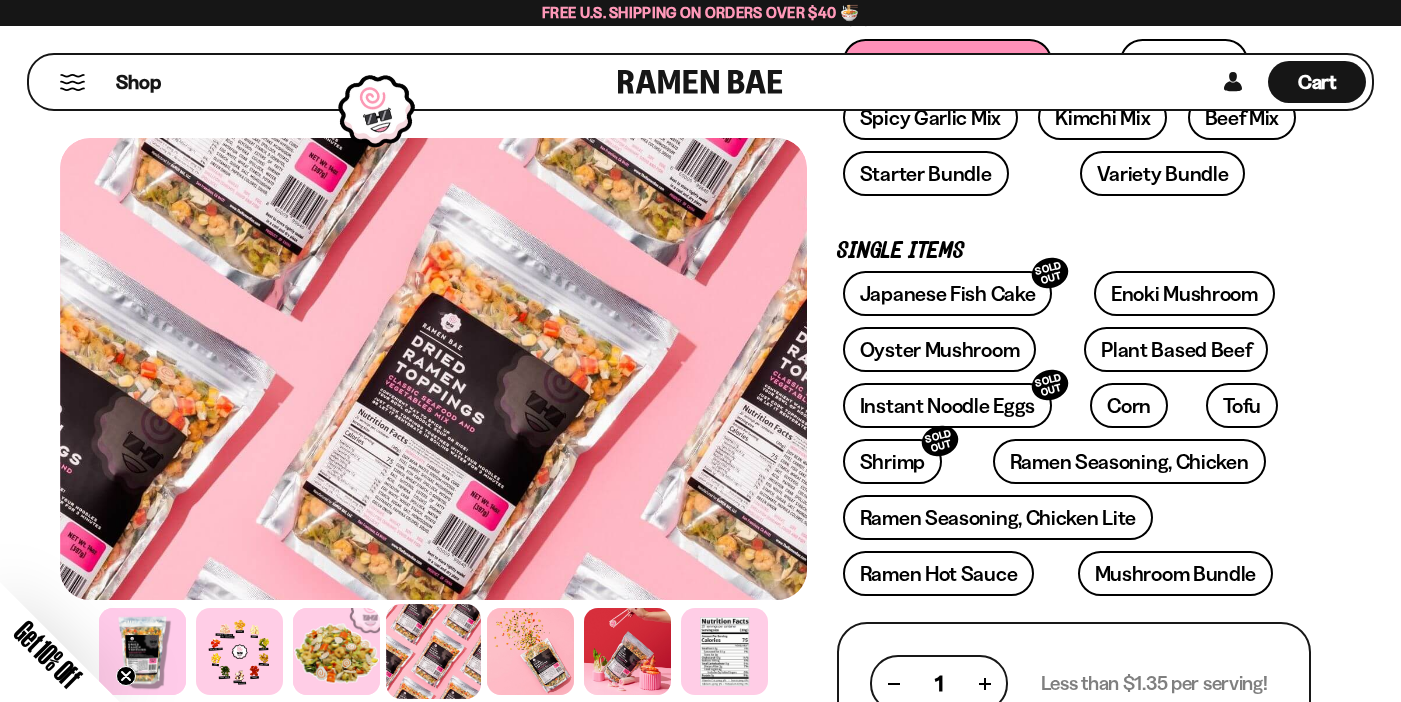scroll, scrollTop: 0, scrollLeft: 0, axis: both 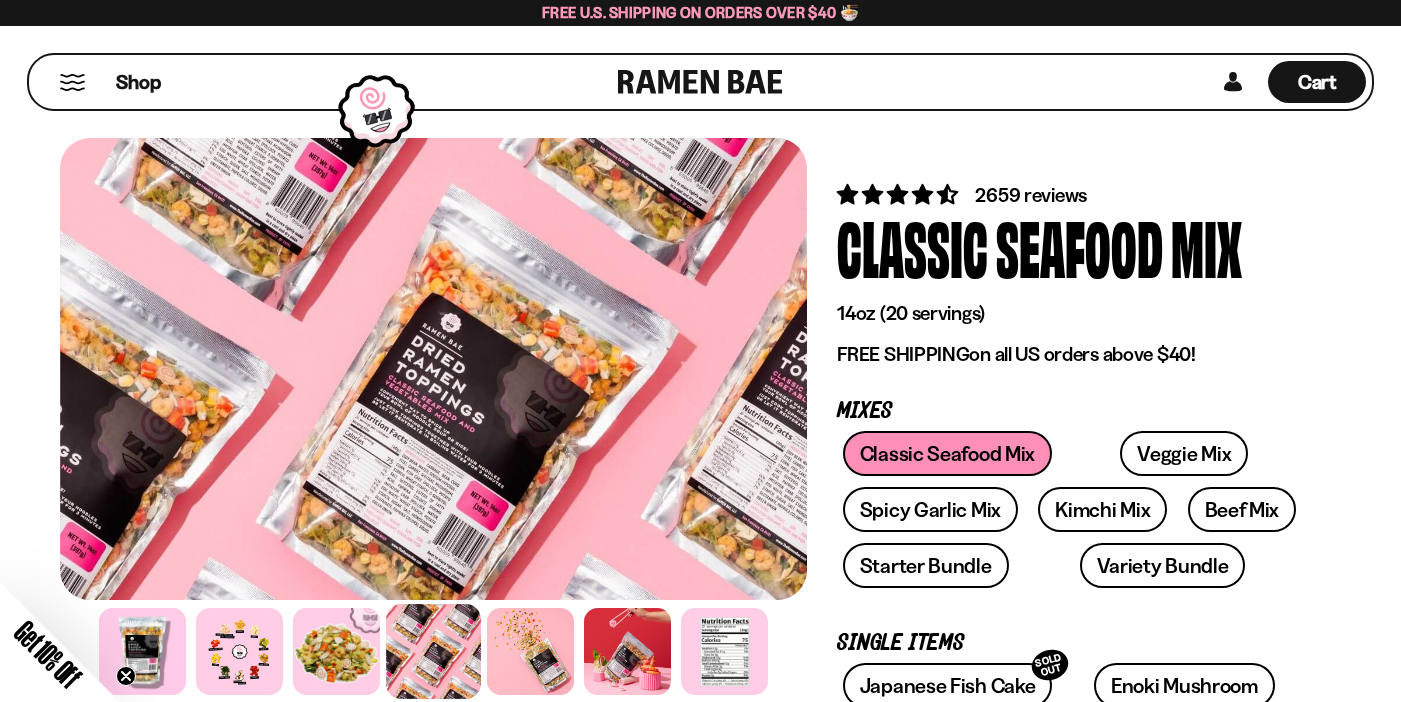 click on "Shop" at bounding box center (326, 82) 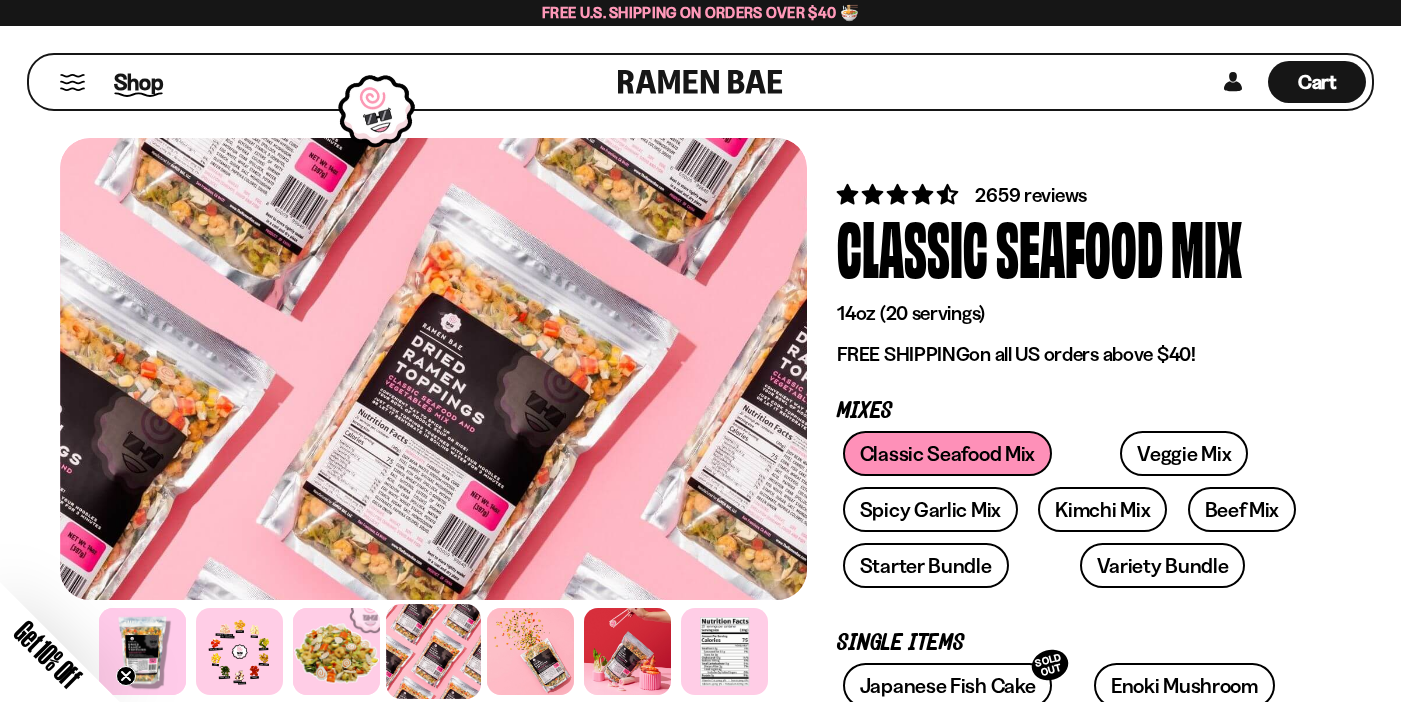 click on "Shop" at bounding box center (138, 82) 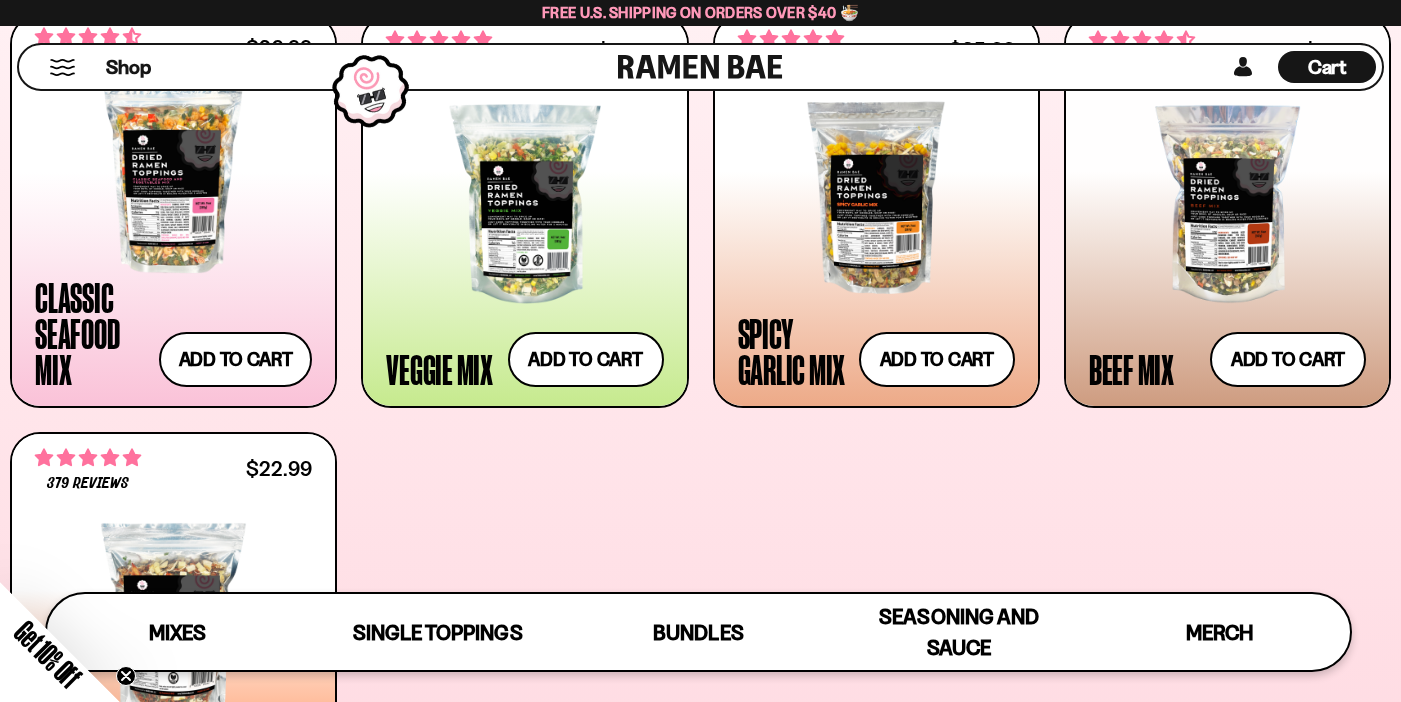 scroll, scrollTop: 579, scrollLeft: 0, axis: vertical 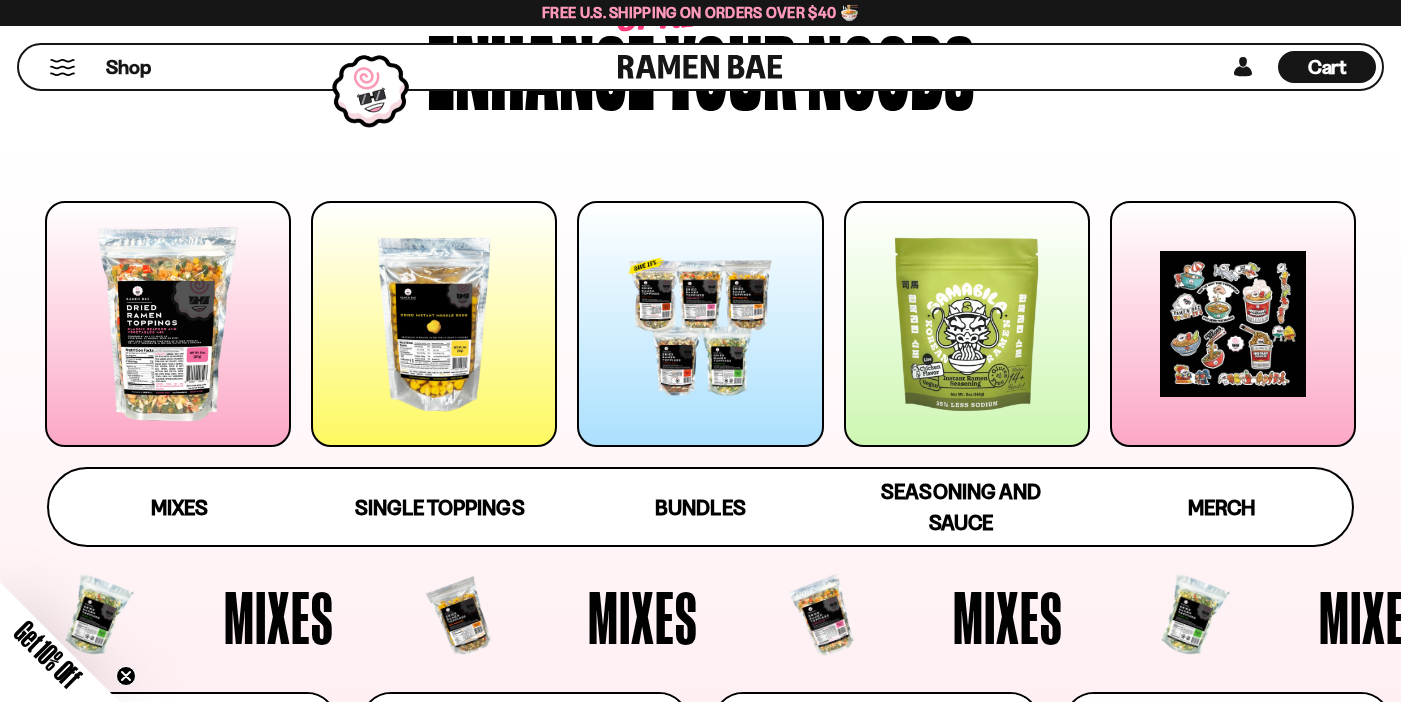 click at bounding box center (1233, 329) 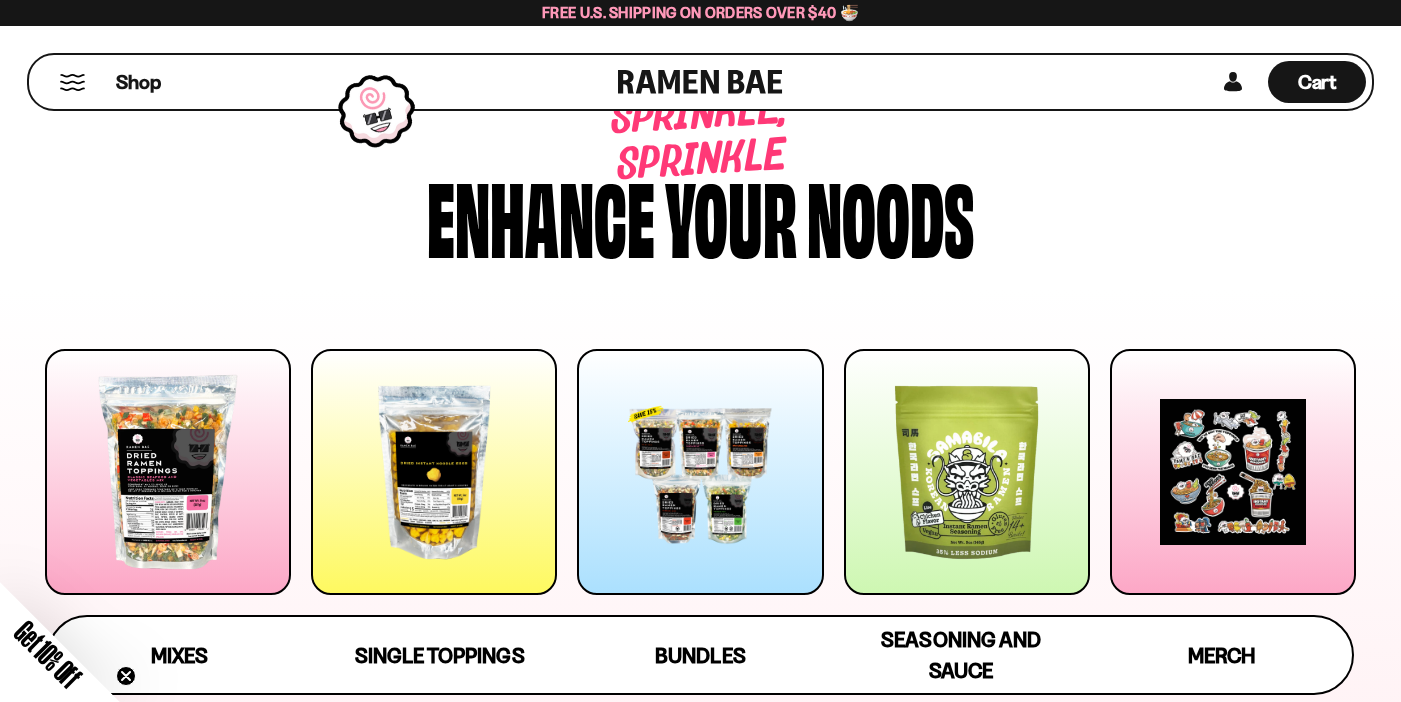 scroll, scrollTop: 0, scrollLeft: 0, axis: both 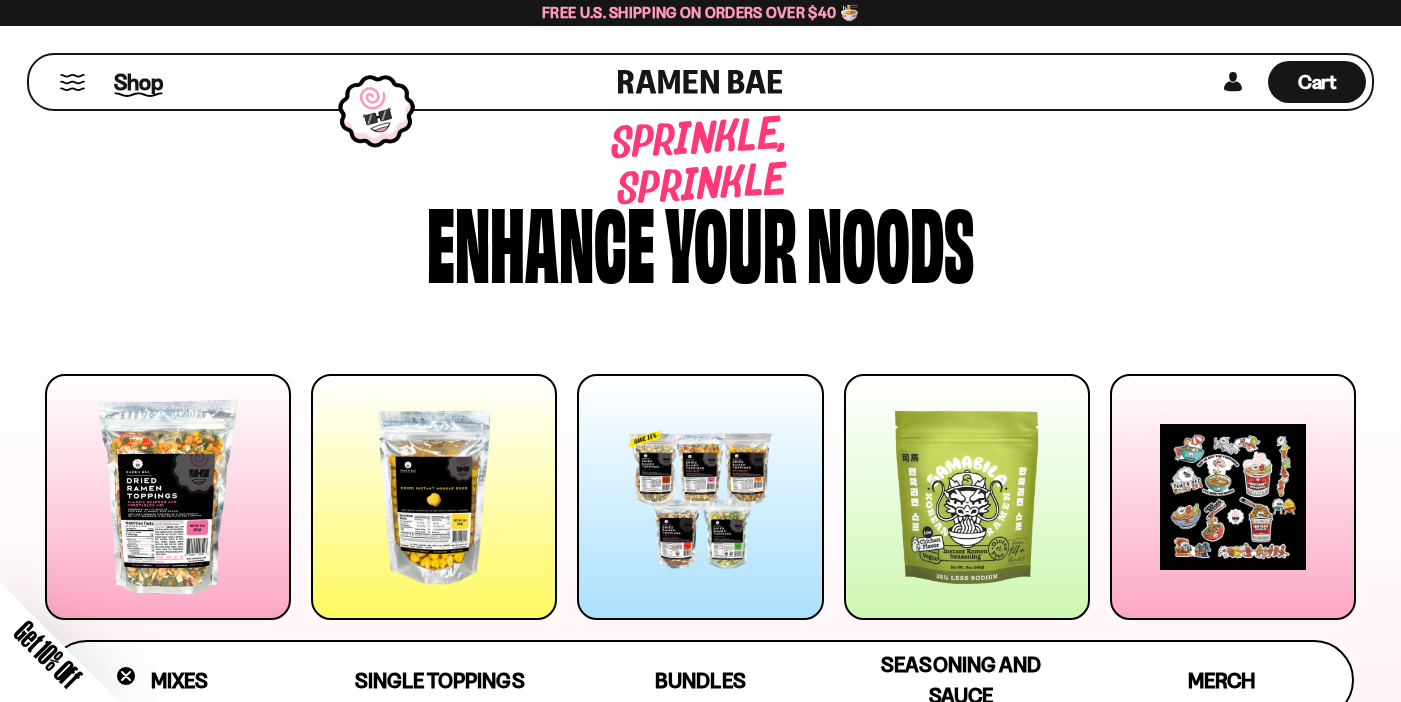 click on "Shop" at bounding box center [138, 82] 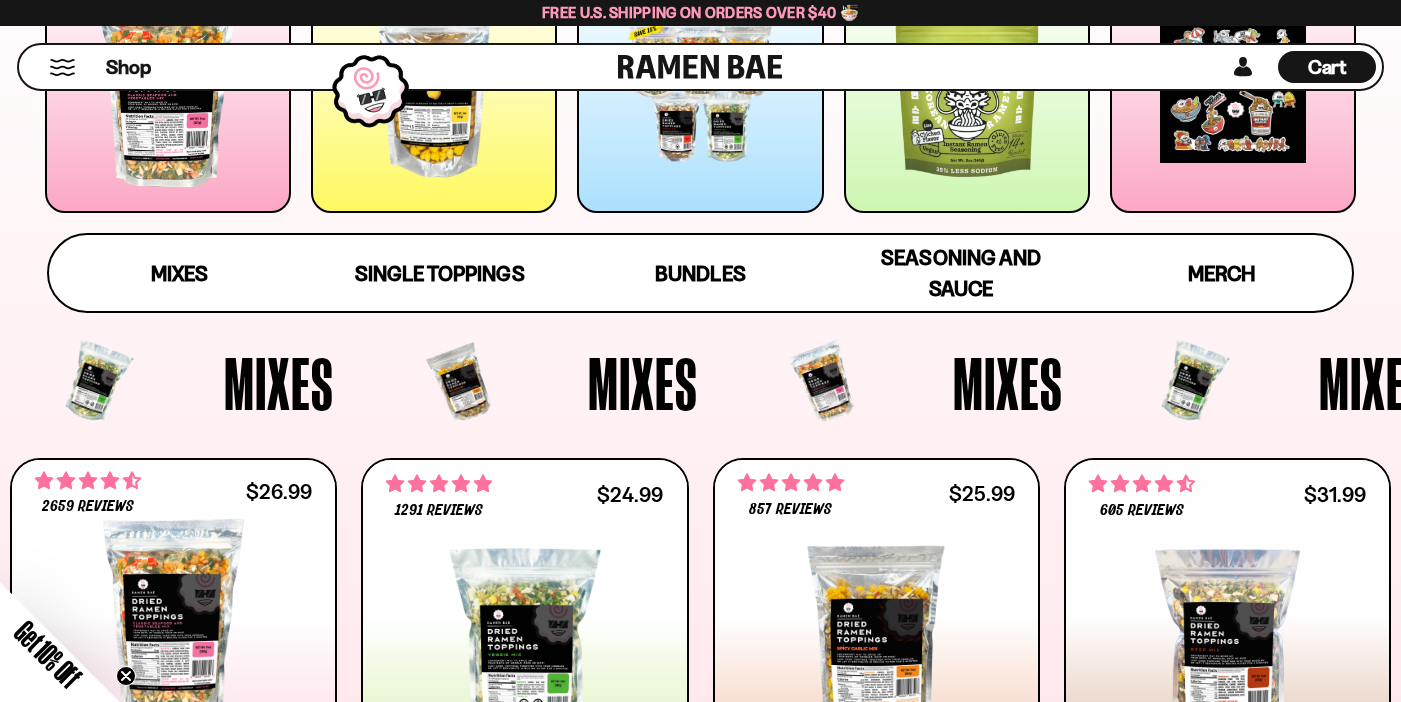 scroll, scrollTop: 447, scrollLeft: 0, axis: vertical 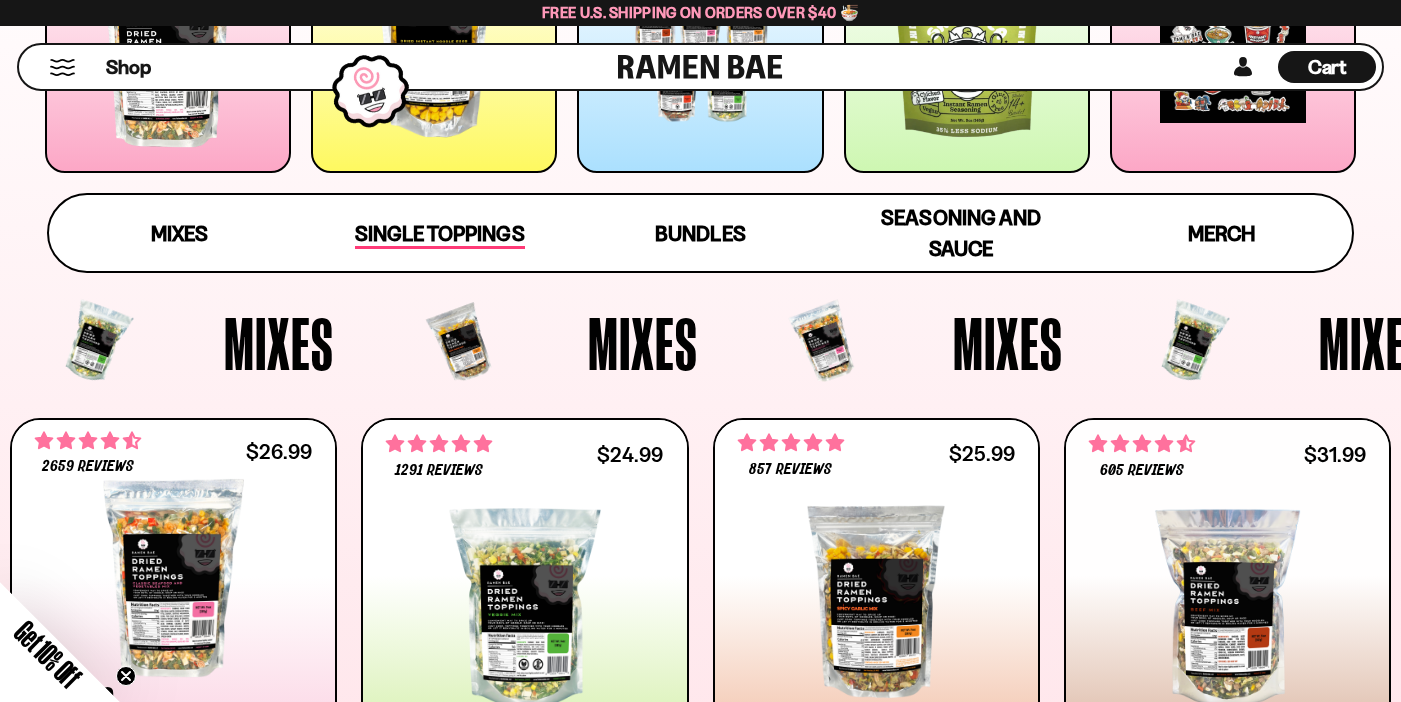 click on "Single Toppings" at bounding box center (439, 235) 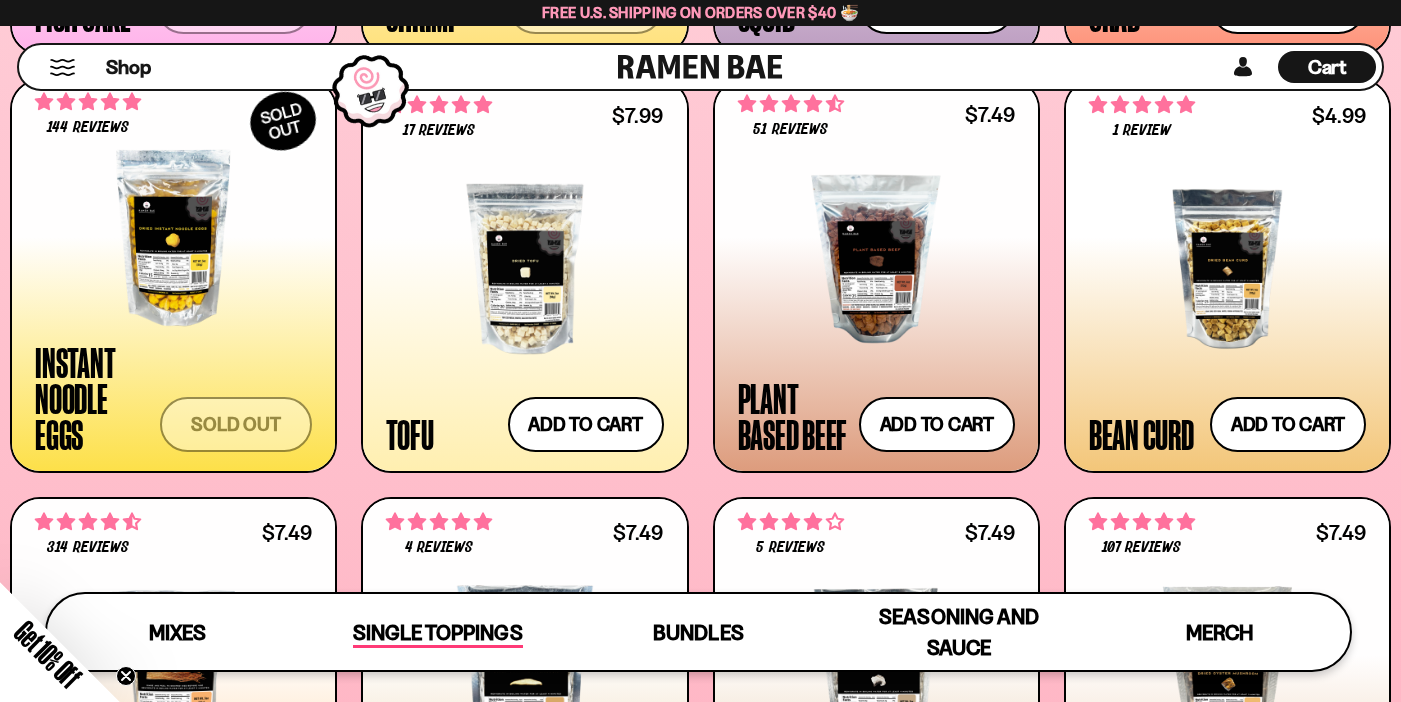 scroll, scrollTop: 2159, scrollLeft: 0, axis: vertical 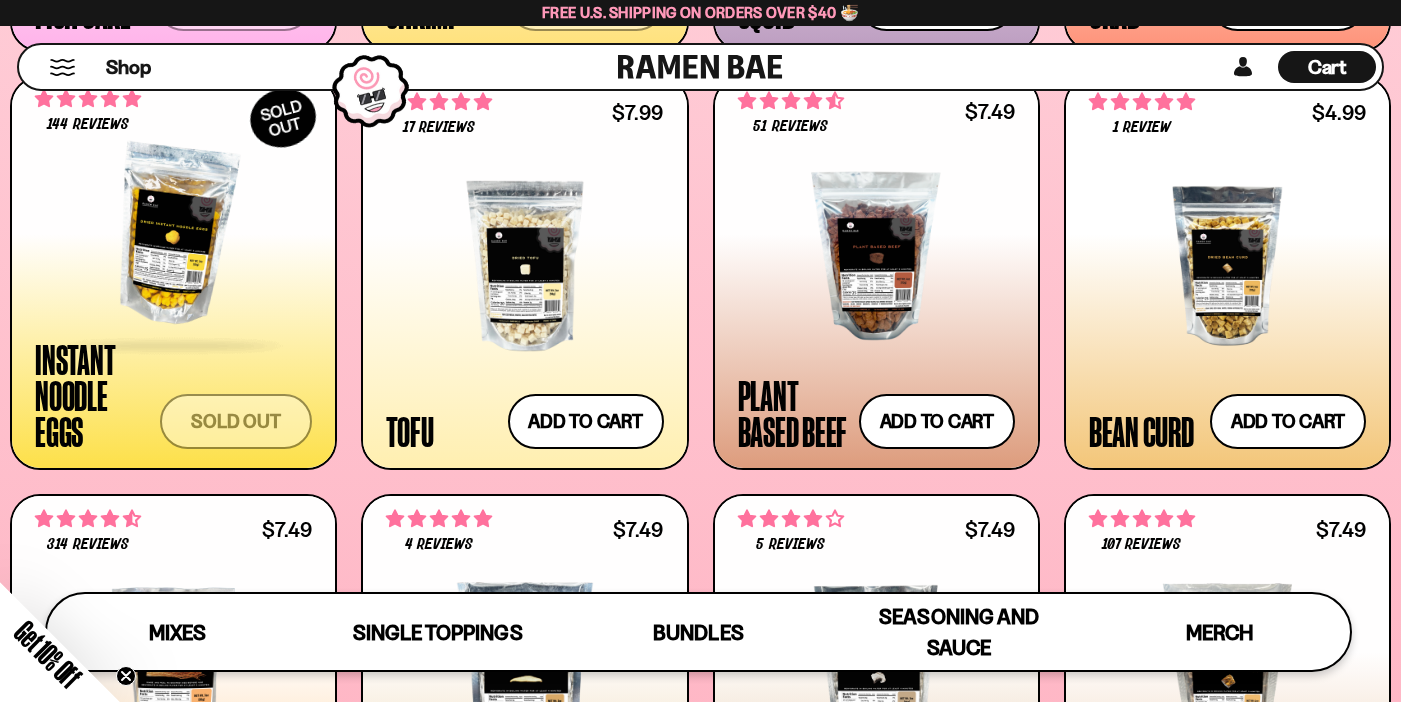 click at bounding box center (173, 235) 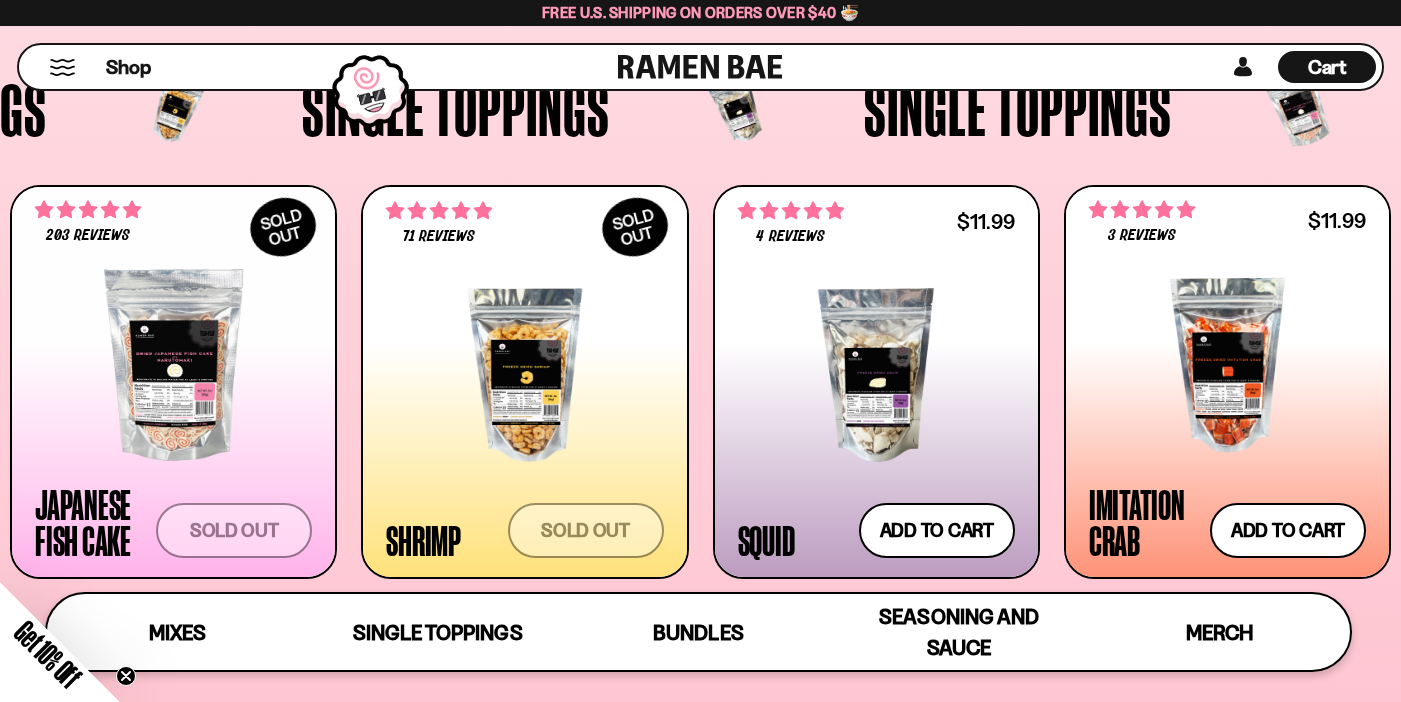 scroll, scrollTop: 1636, scrollLeft: 0, axis: vertical 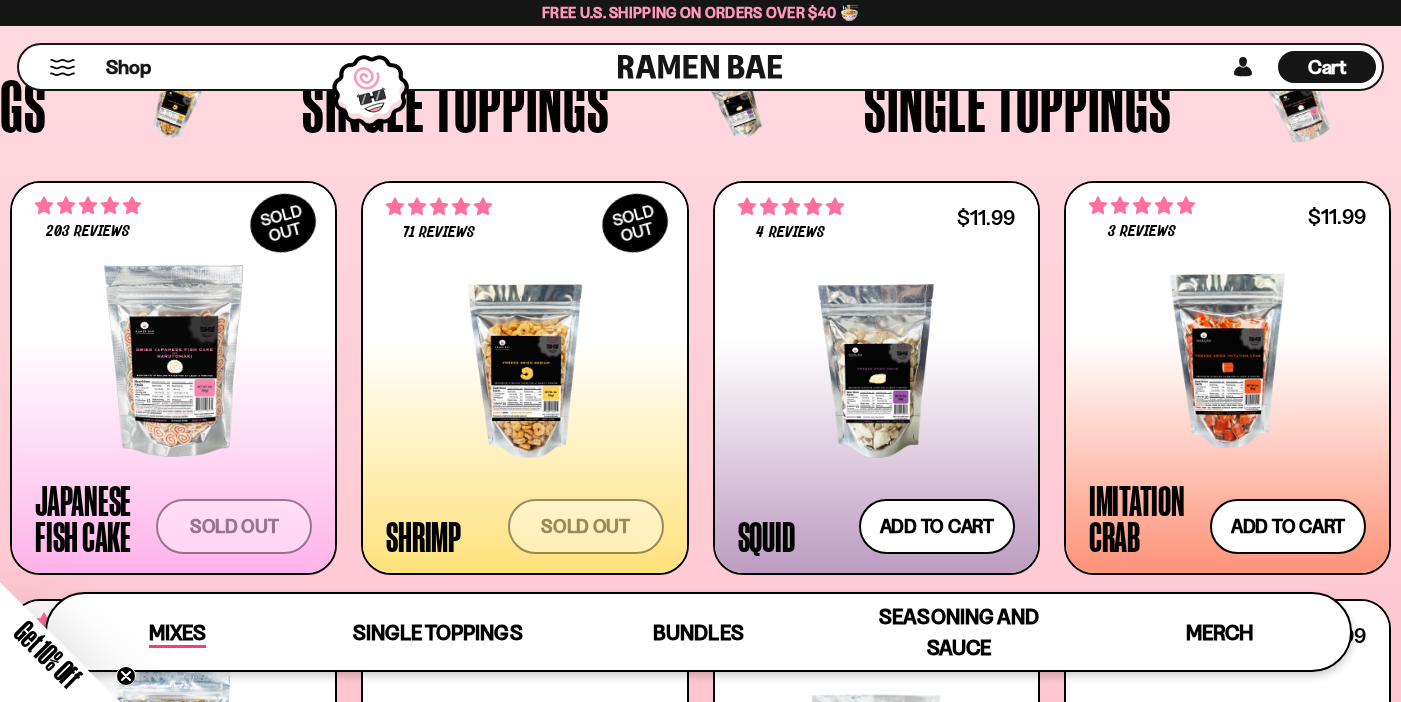 click on "Mixes" at bounding box center (177, 634) 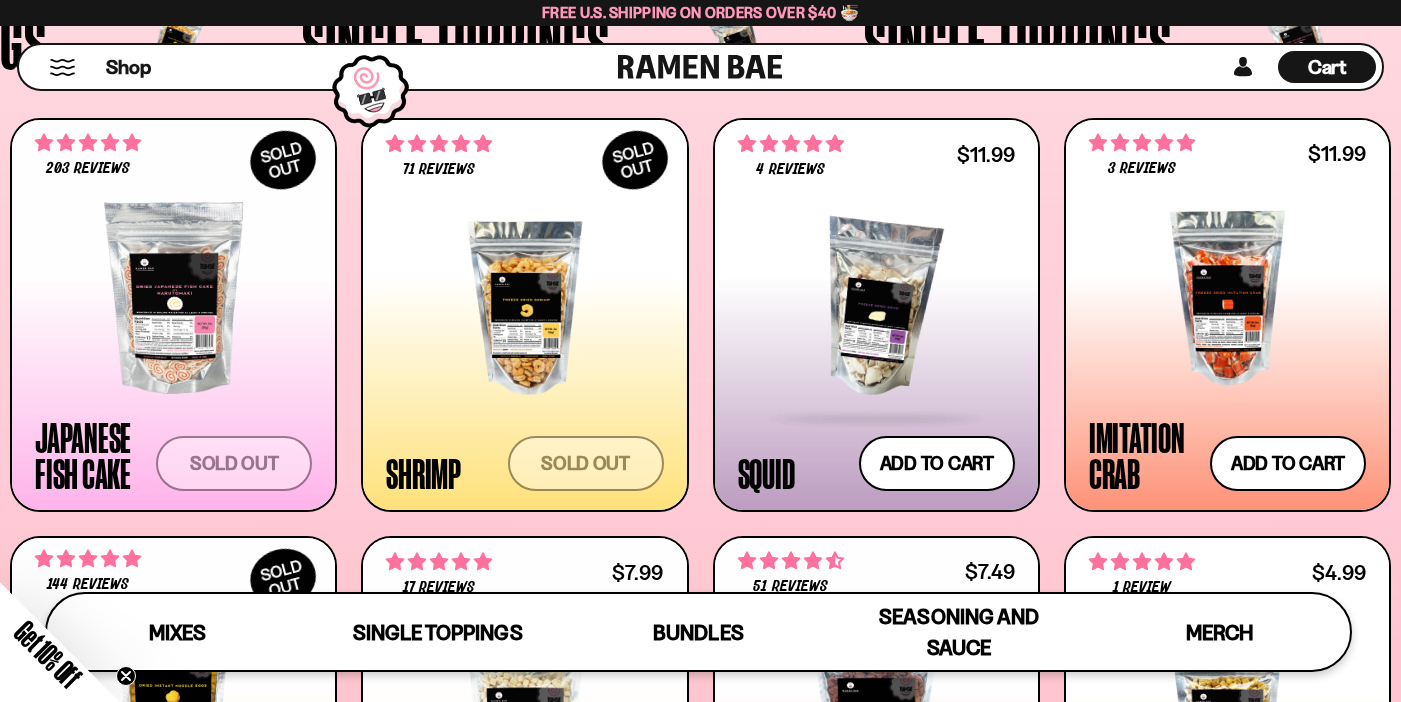 scroll, scrollTop: 1698, scrollLeft: 0, axis: vertical 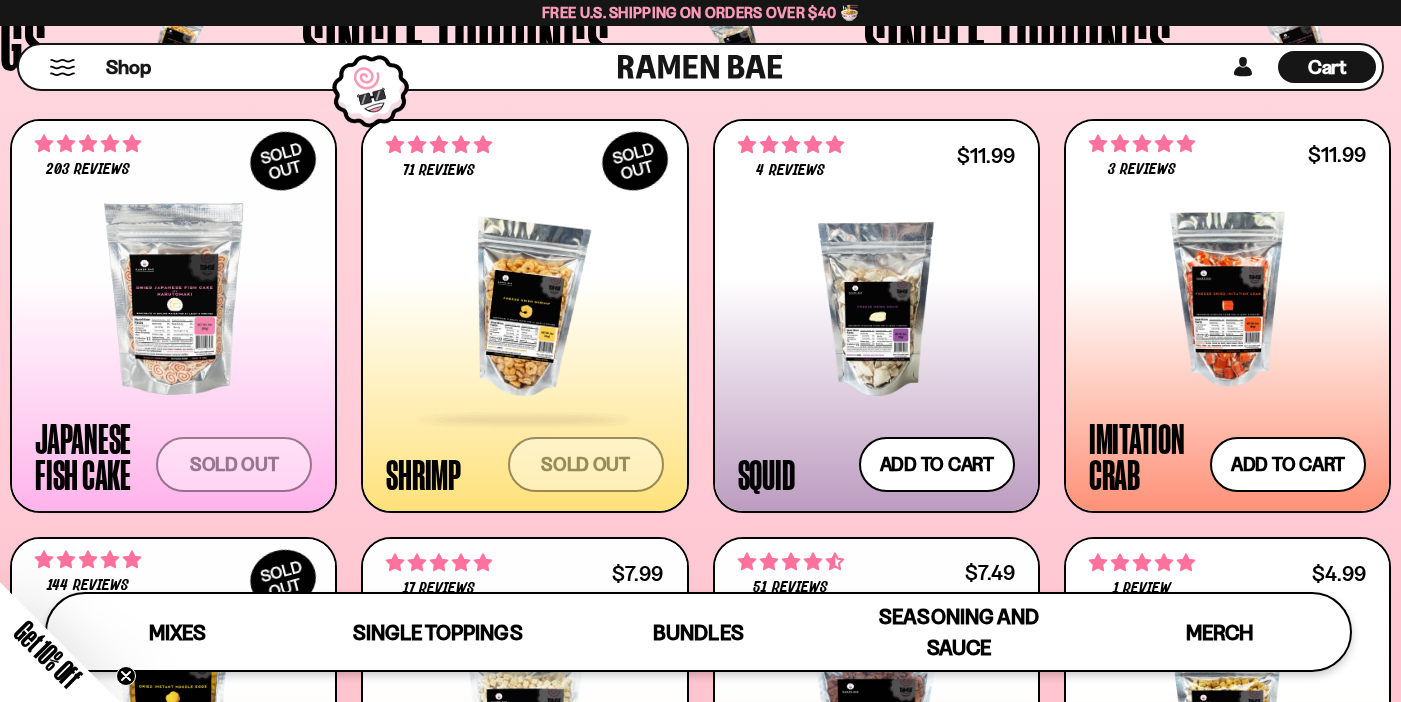 click at bounding box center [524, 309] 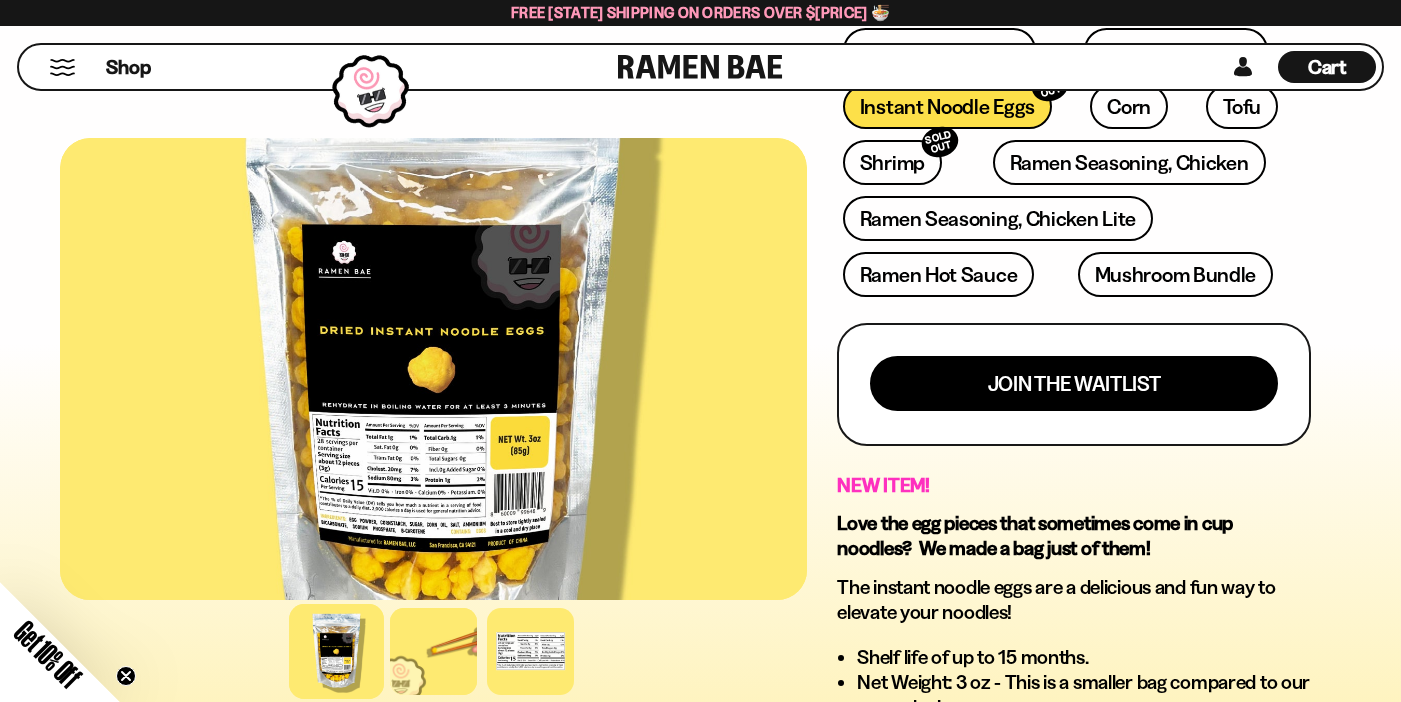 scroll, scrollTop: 990, scrollLeft: 0, axis: vertical 